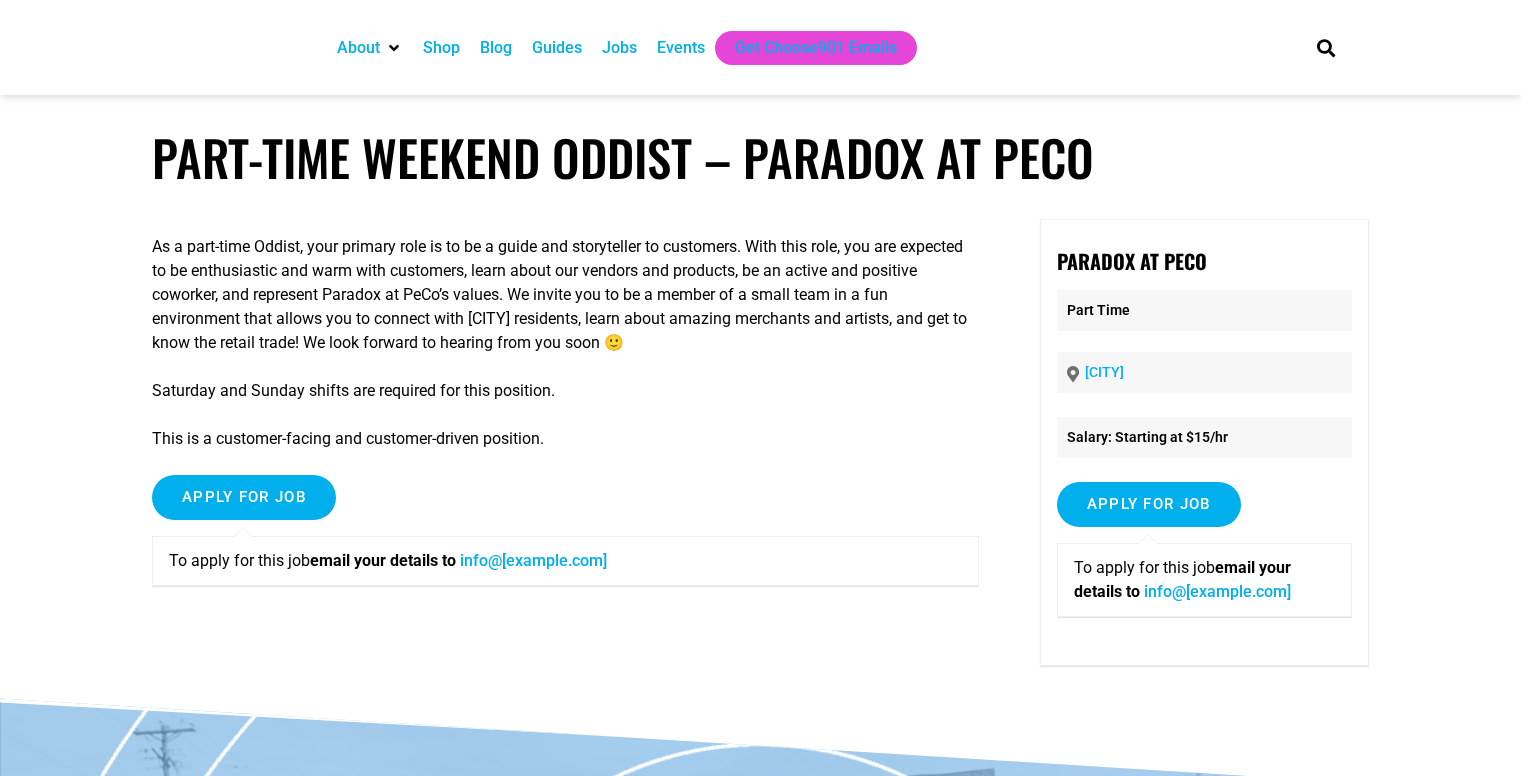 scroll, scrollTop: 0, scrollLeft: 0, axis: both 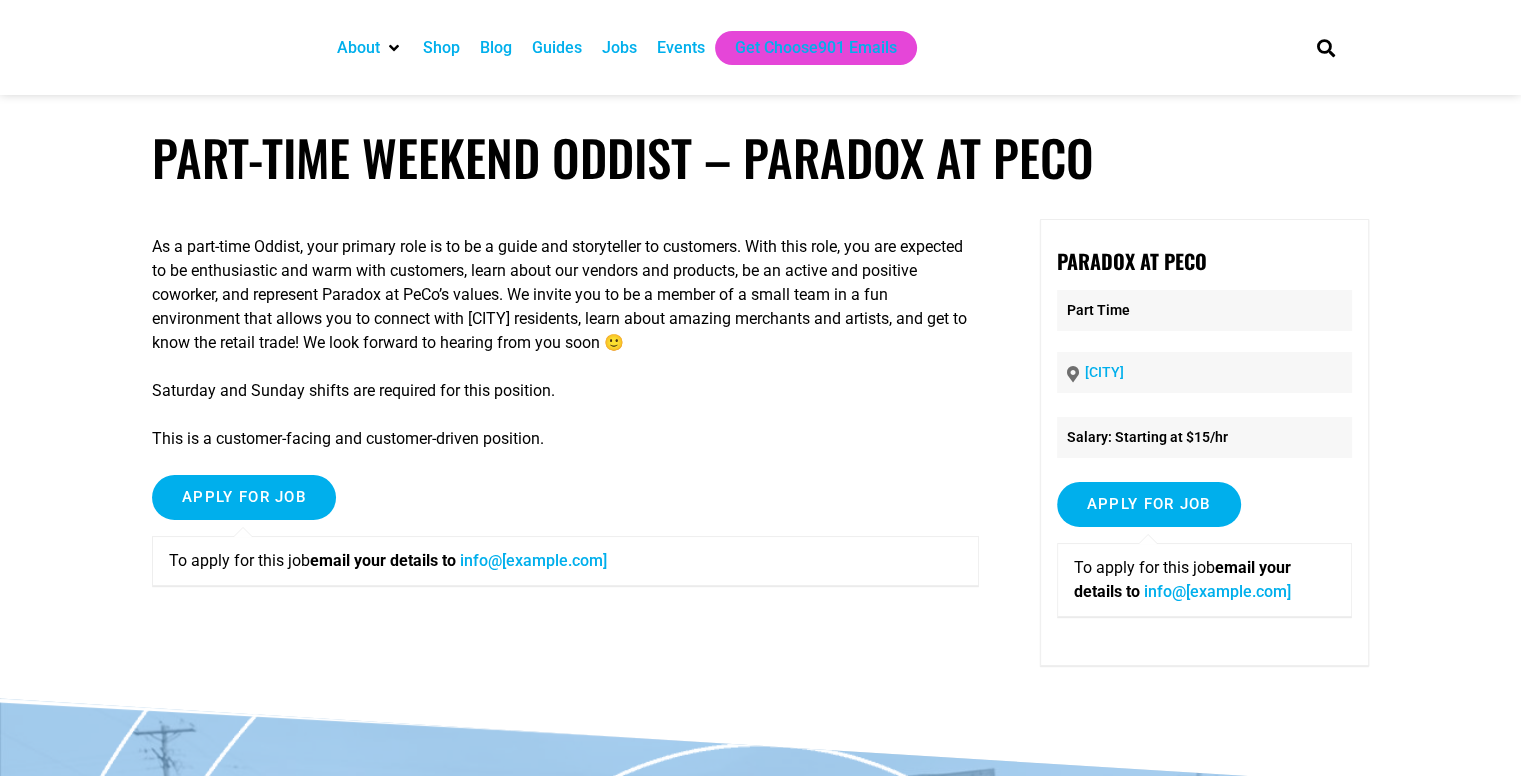 click on "Jobs" at bounding box center [619, 48] 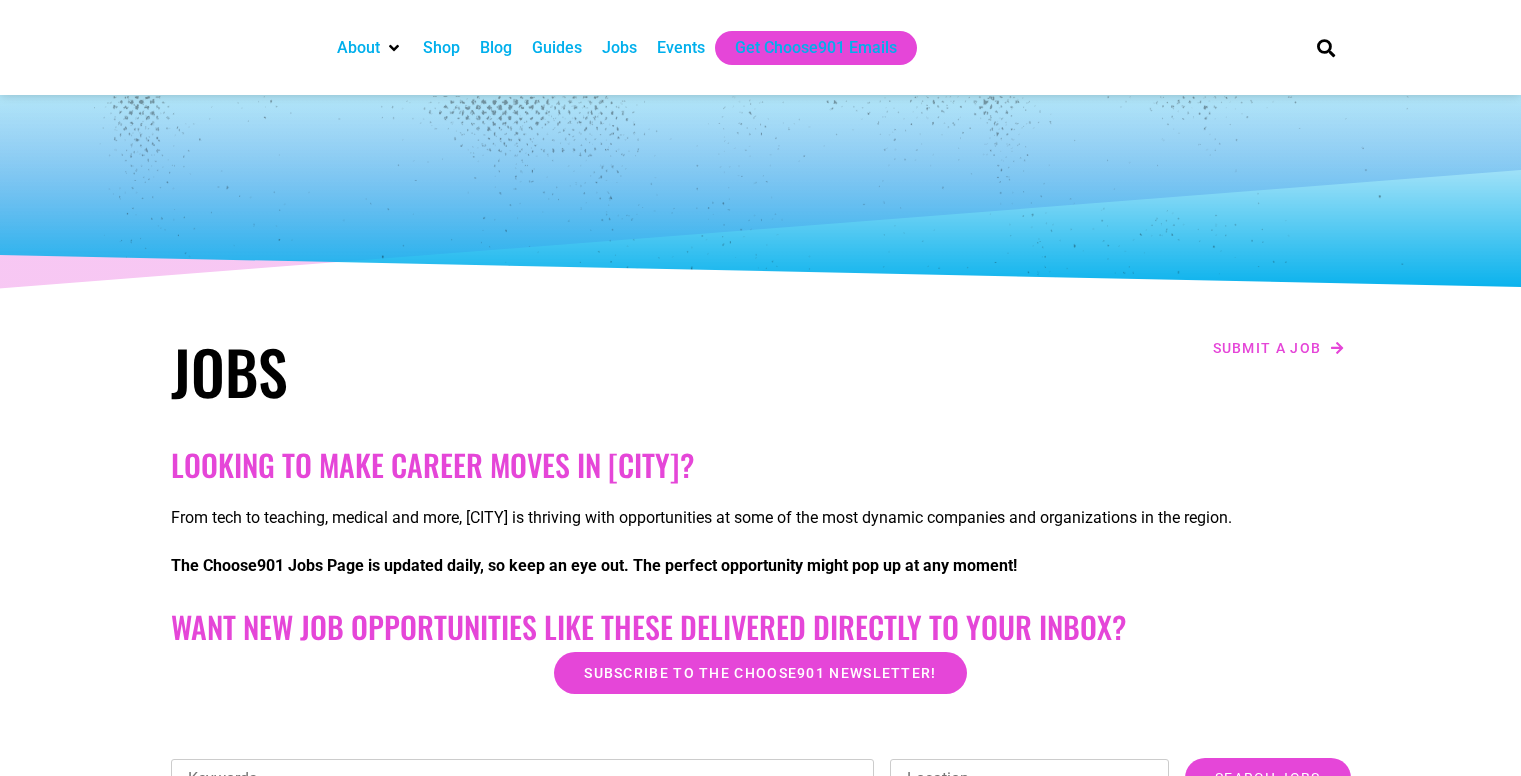 scroll, scrollTop: 0, scrollLeft: 0, axis: both 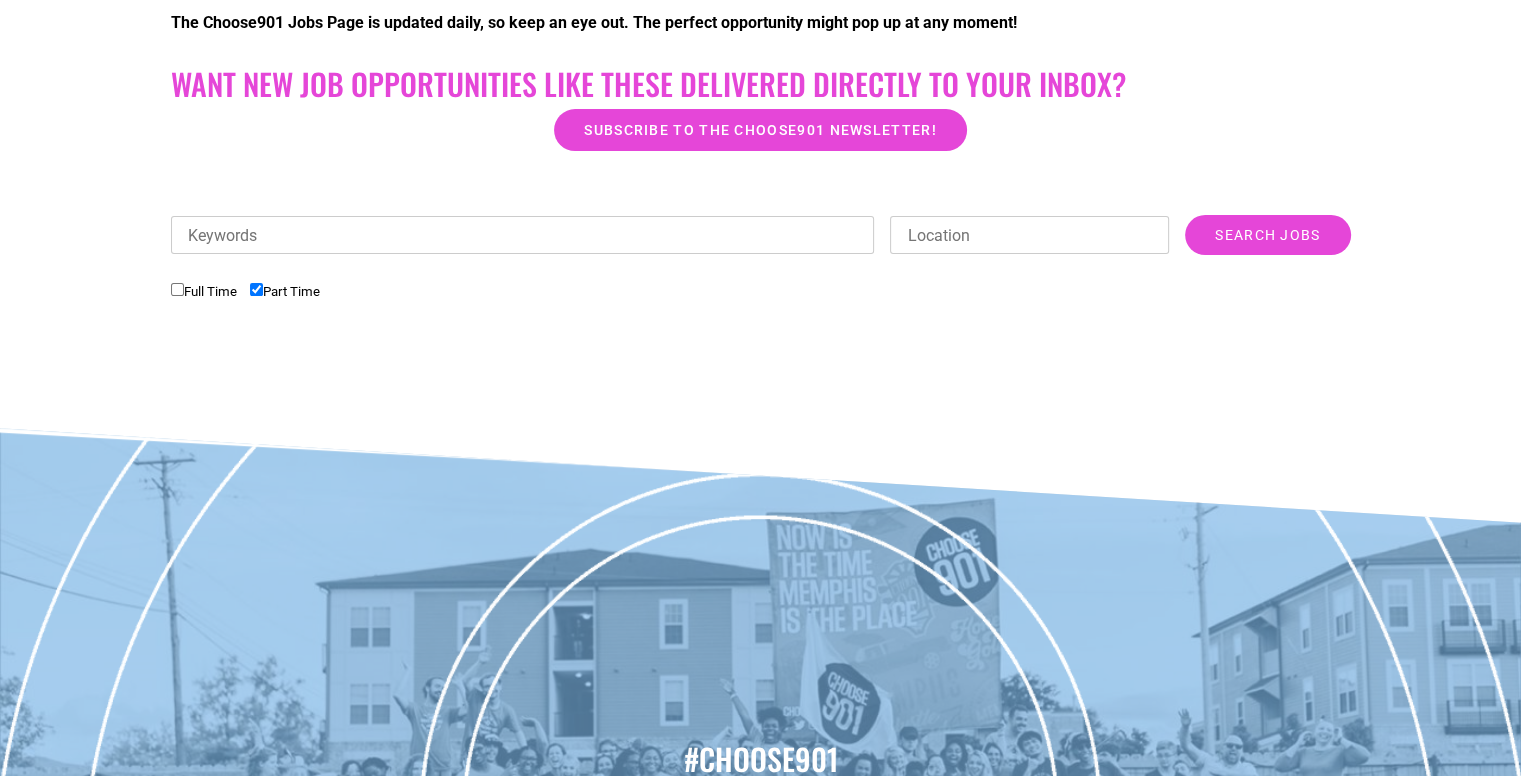 click on "Full Time" at bounding box center [177, 289] 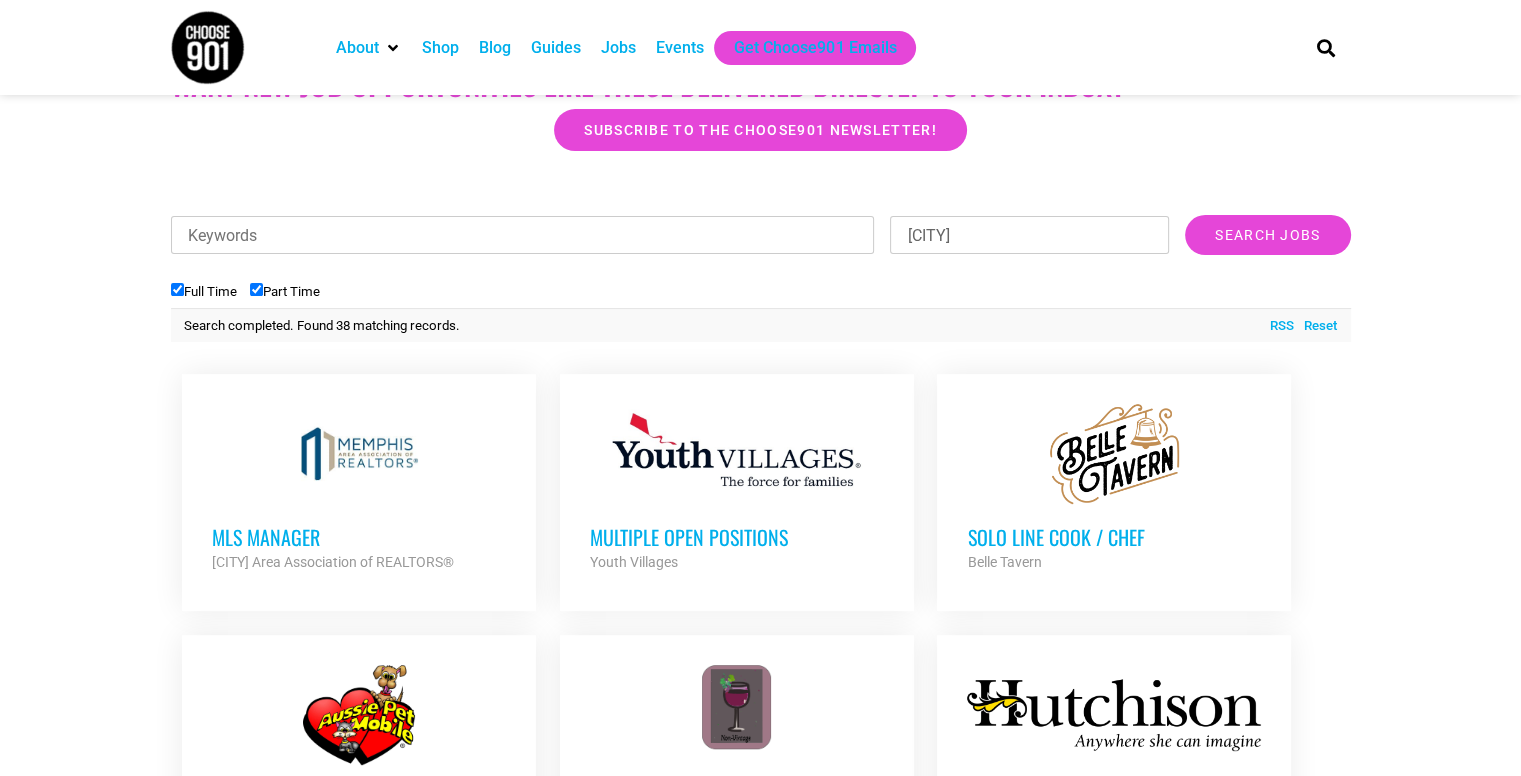 click on "Full Time" at bounding box center [177, 289] 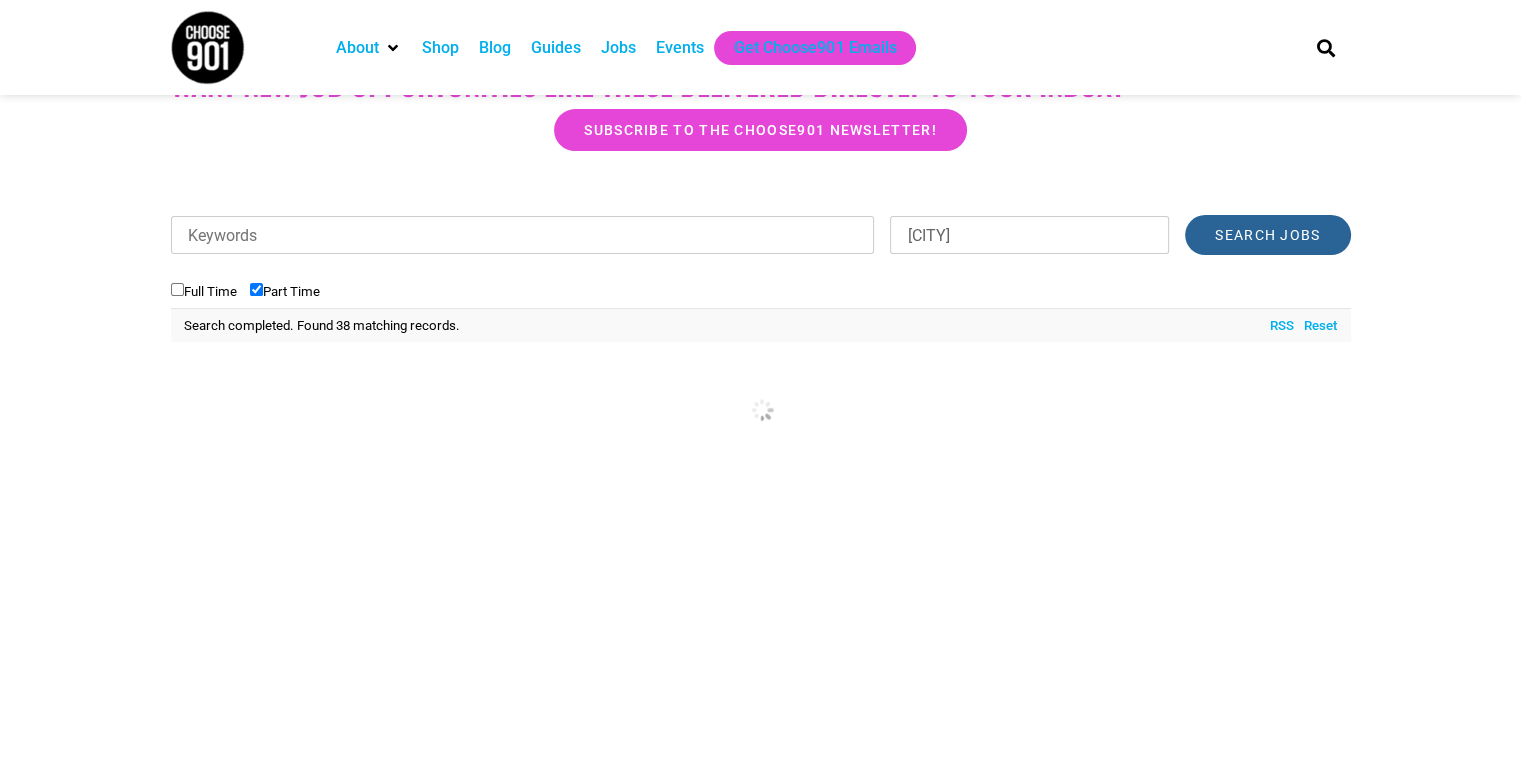 click on "Search Jobs" at bounding box center [1267, 235] 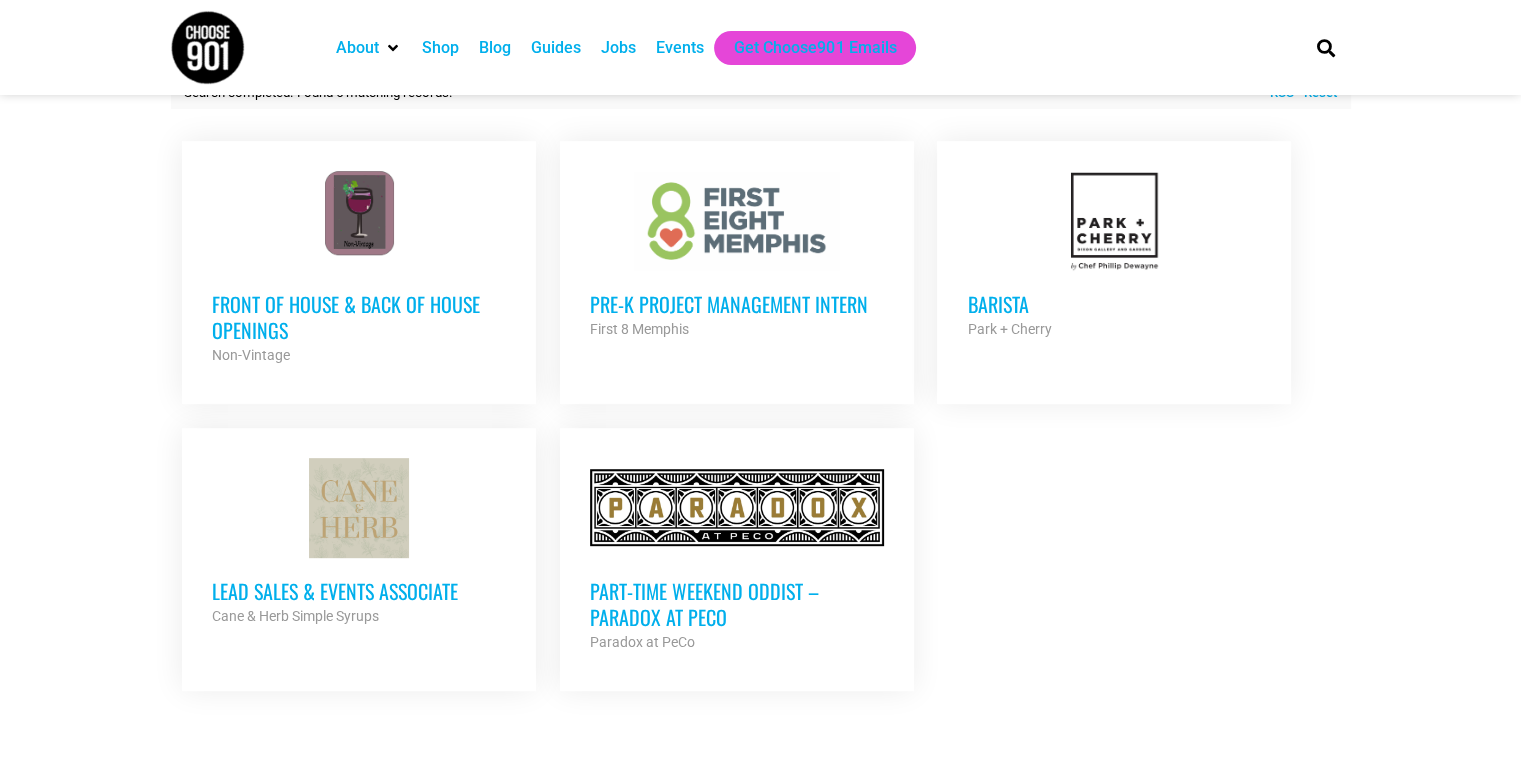 scroll, scrollTop: 784, scrollLeft: 0, axis: vertical 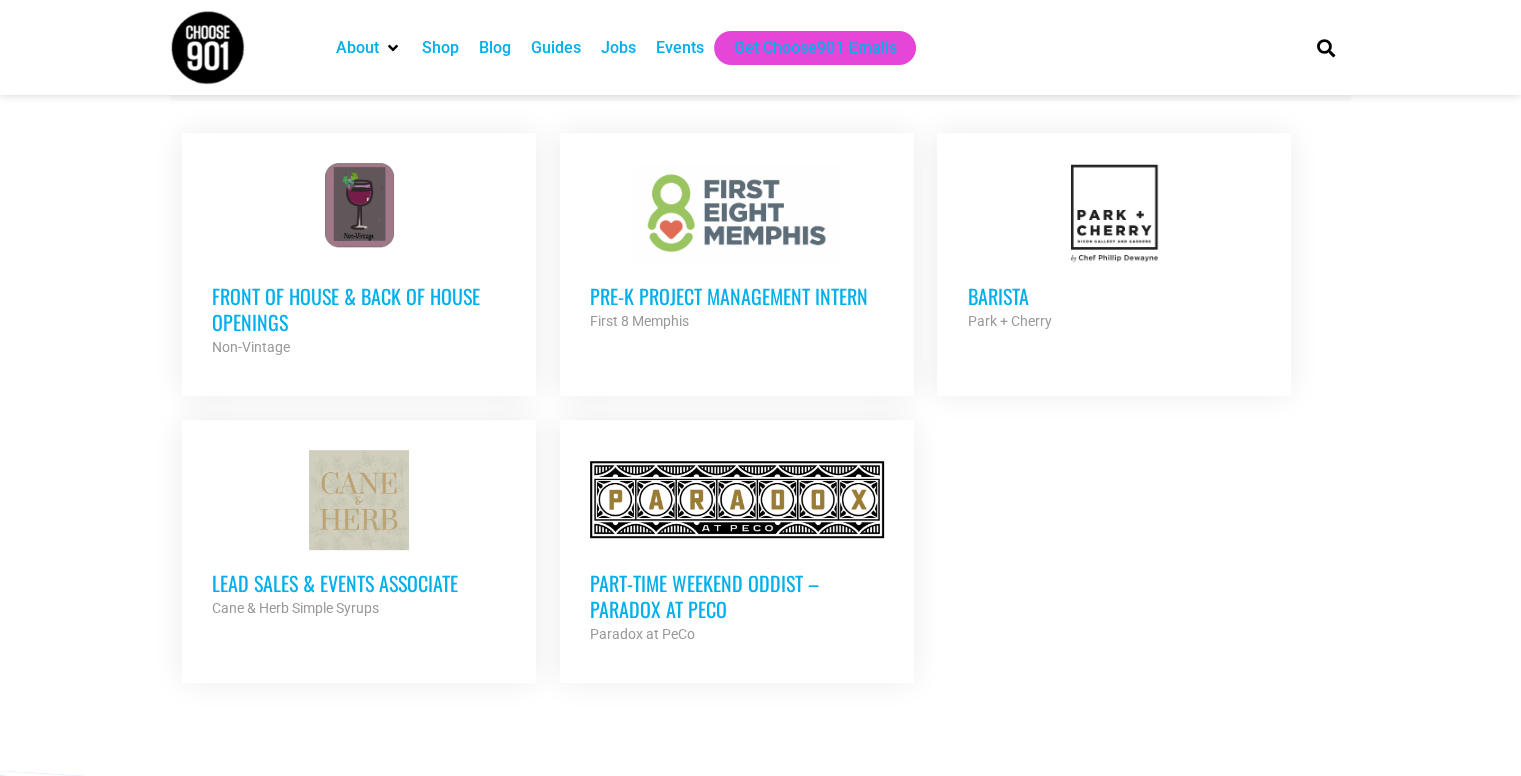 click on "Front of House & Back of House Openings" at bounding box center [359, 309] 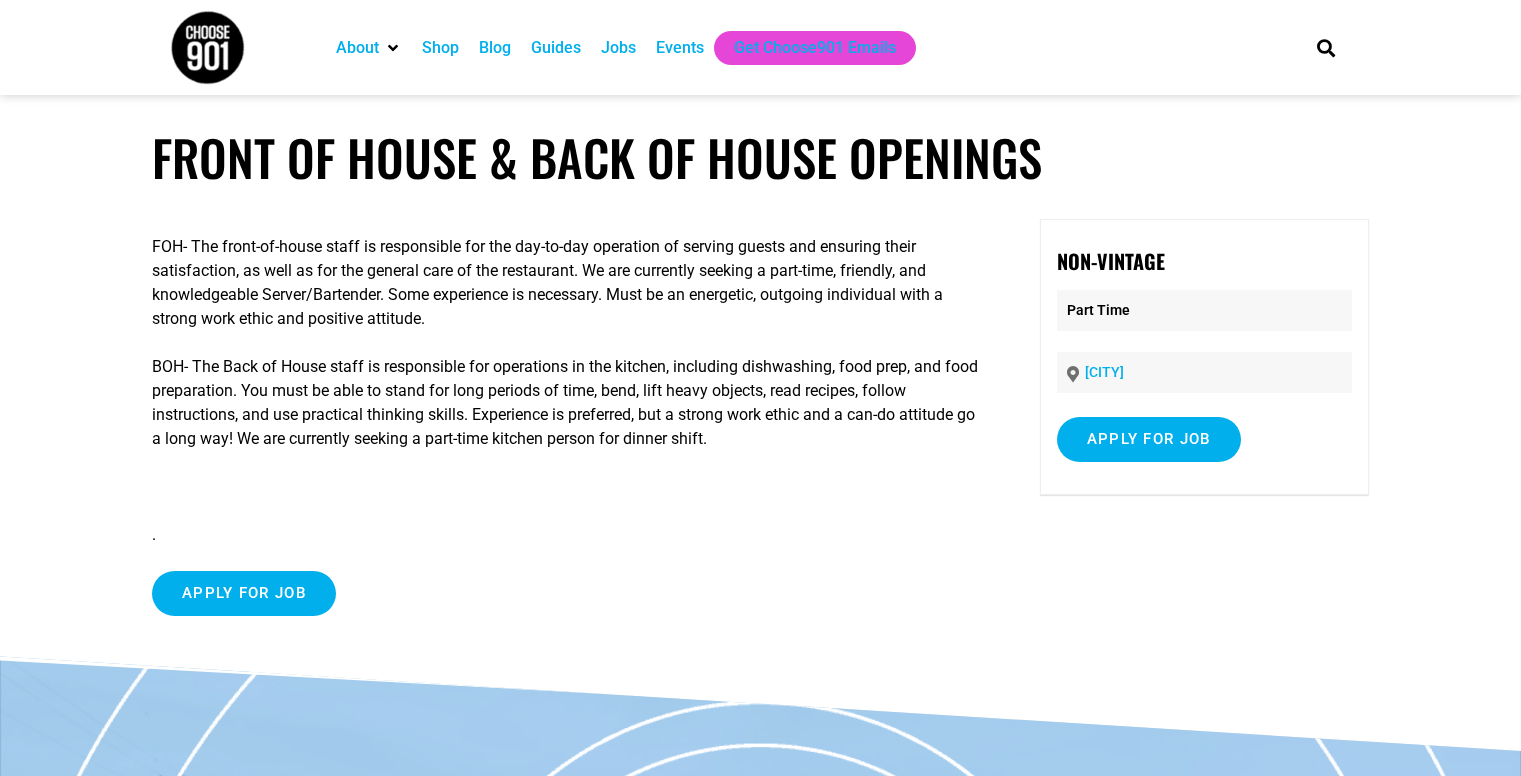 scroll, scrollTop: 0, scrollLeft: 0, axis: both 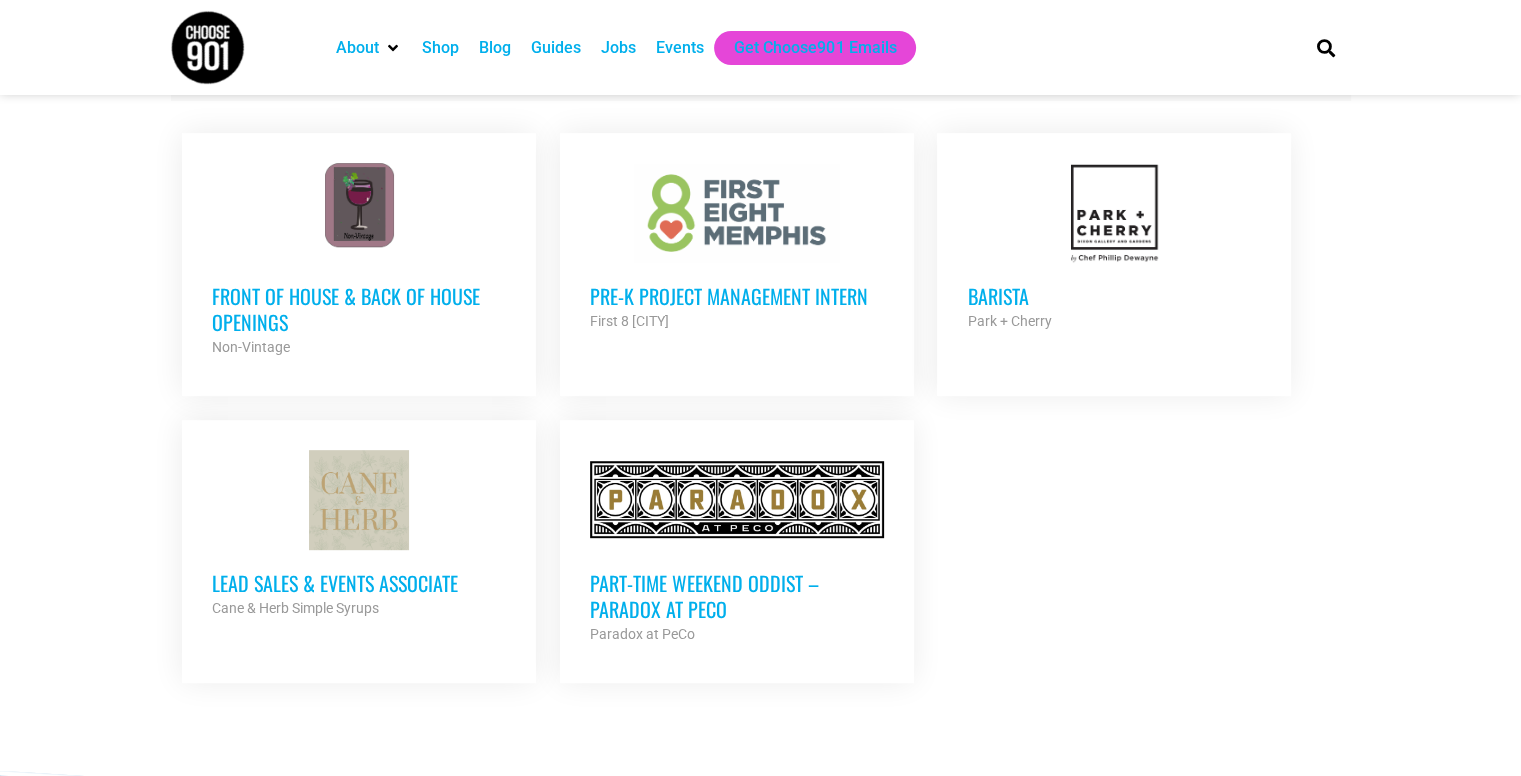 click on "Pre-K Project Management Intern" at bounding box center (737, 296) 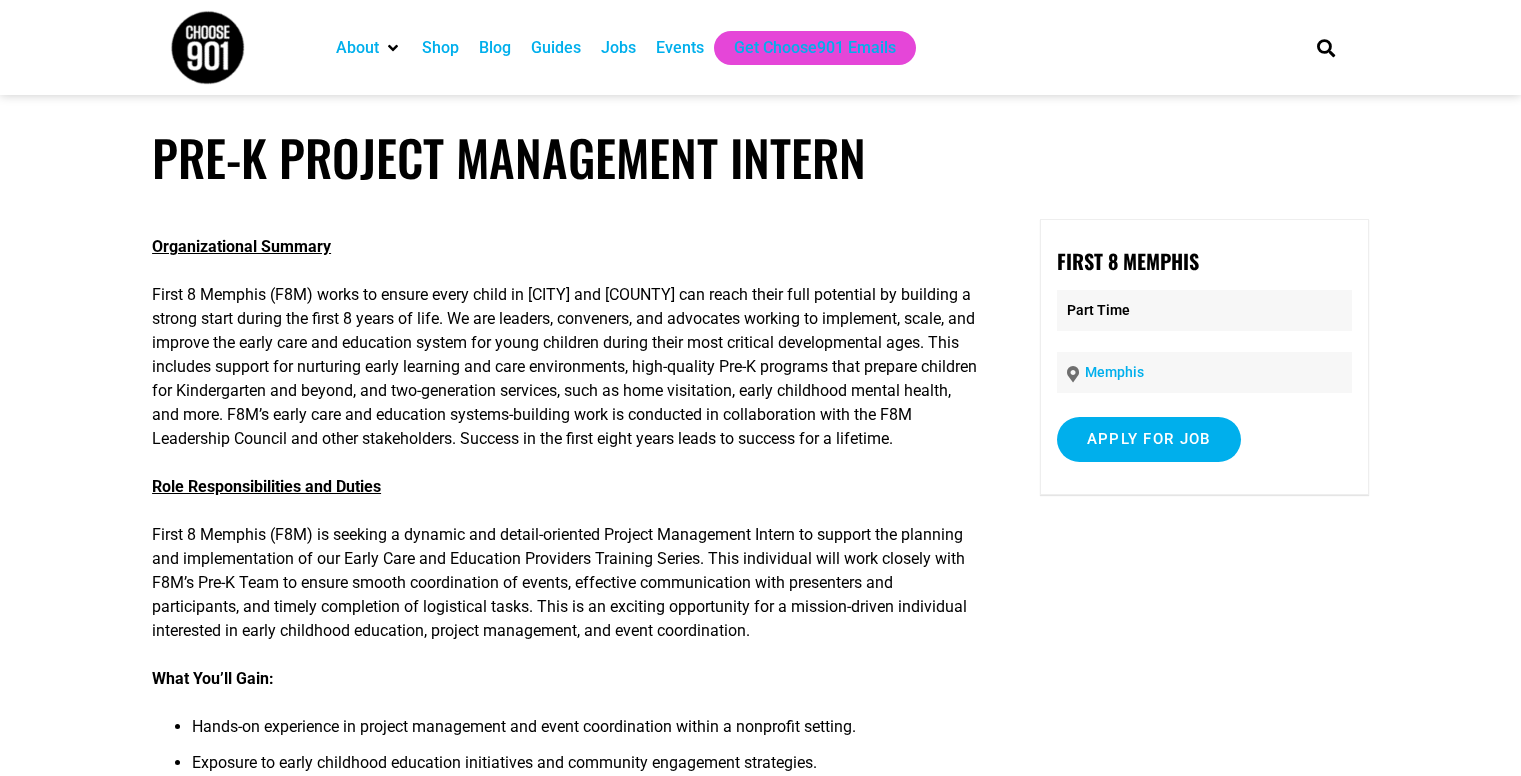scroll, scrollTop: 0, scrollLeft: 0, axis: both 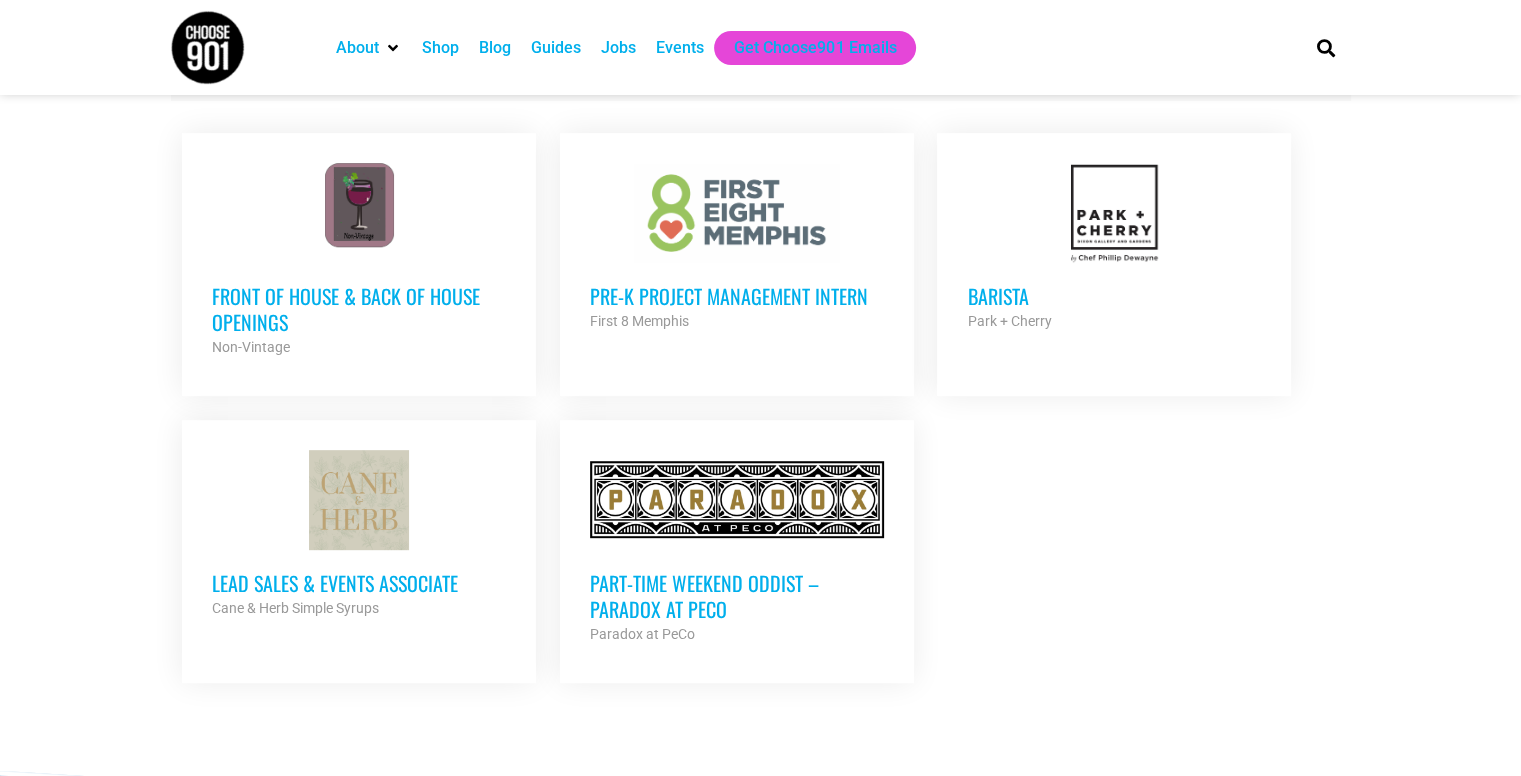 click on "Barista" at bounding box center [1114, 296] 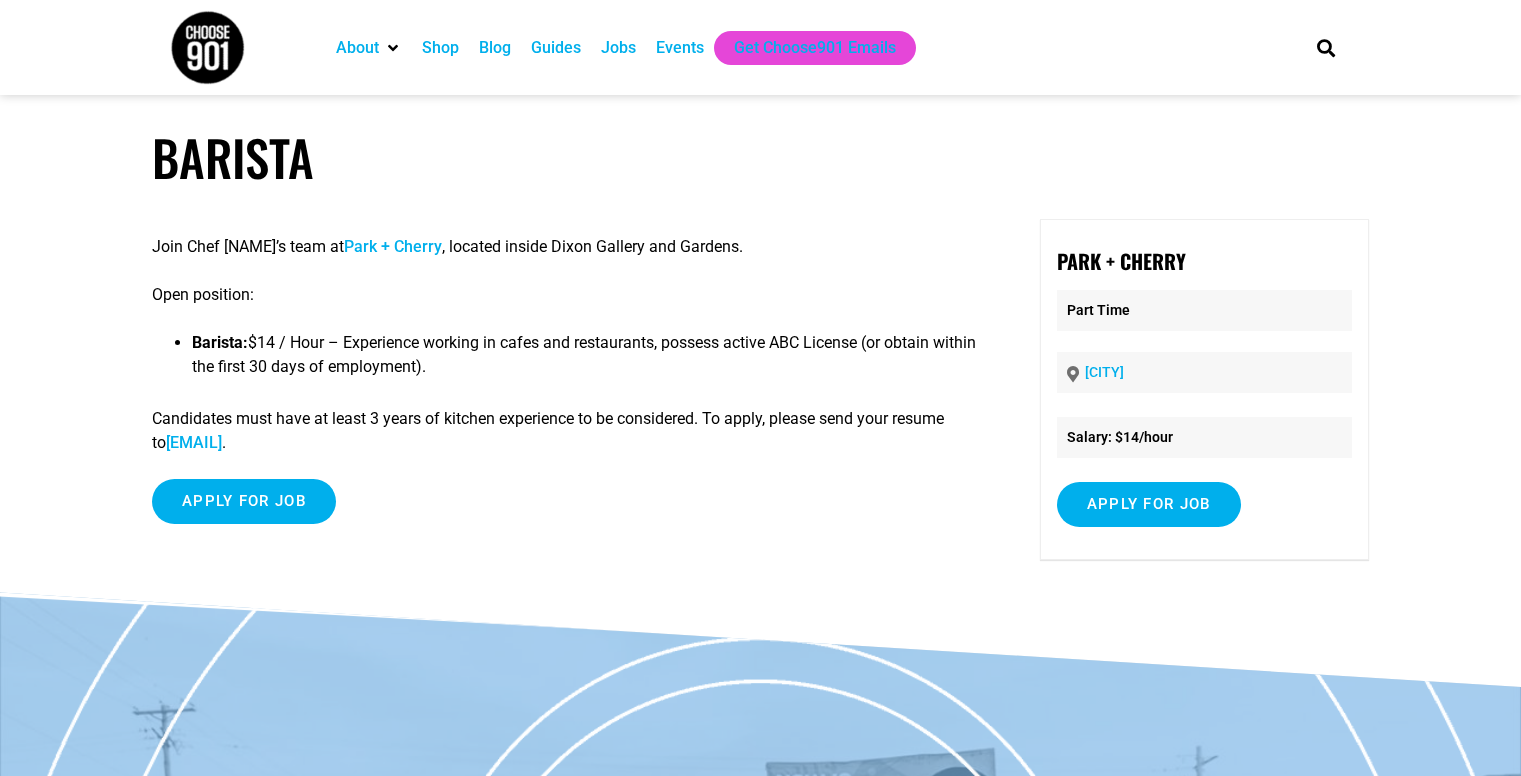 scroll, scrollTop: 0, scrollLeft: 0, axis: both 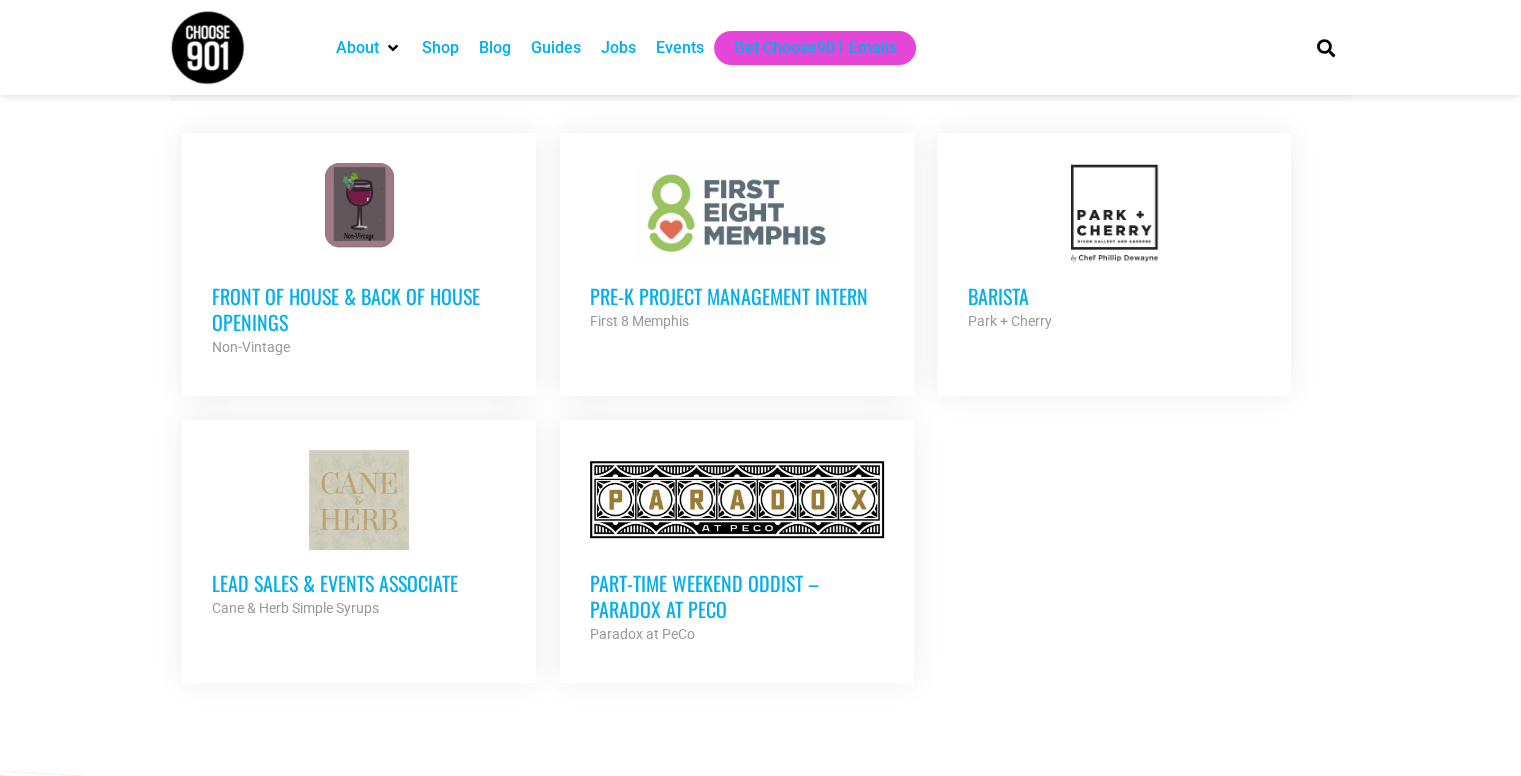 click on "Lead Sales & Events Associate" at bounding box center [359, 583] 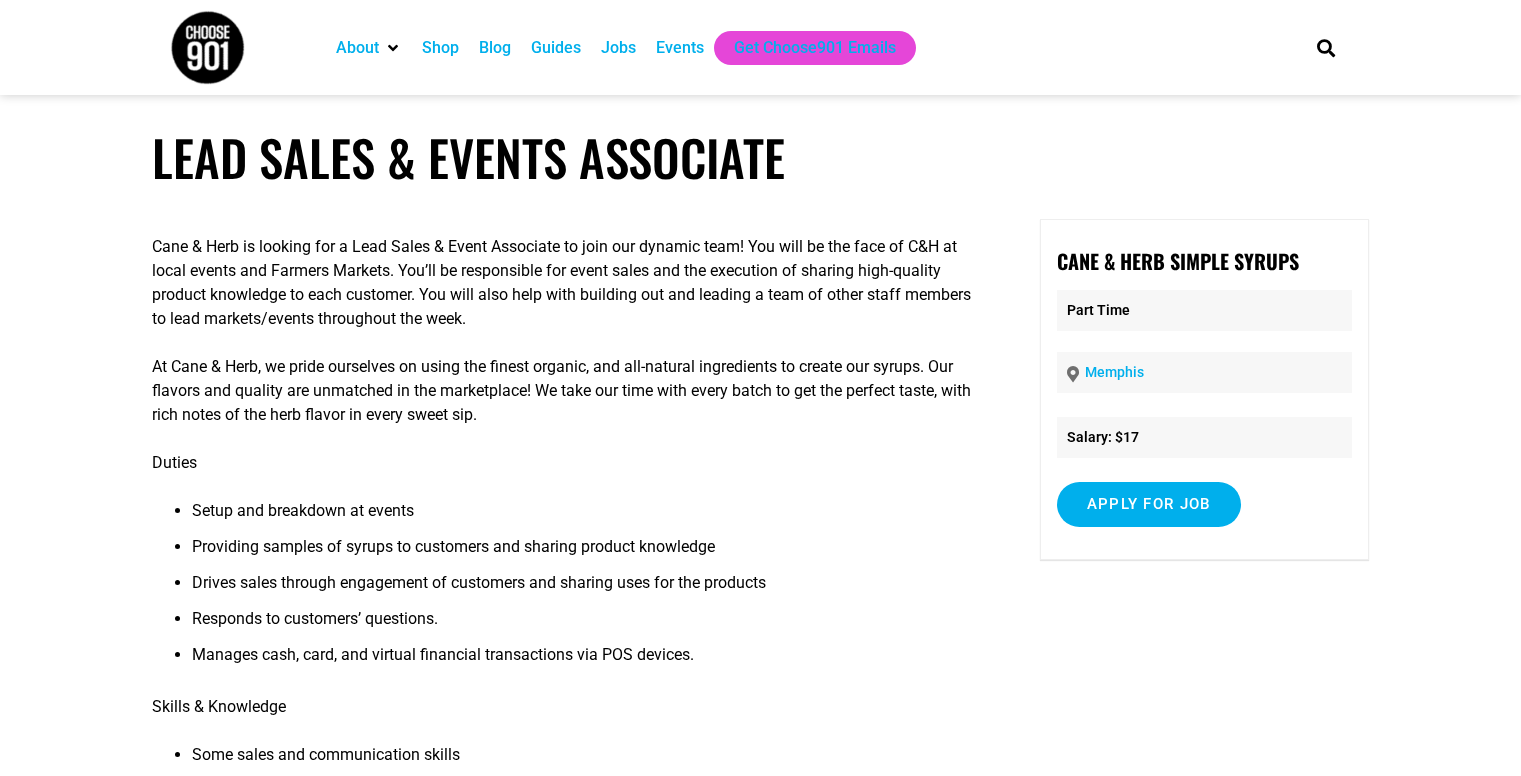 scroll, scrollTop: 0, scrollLeft: 0, axis: both 